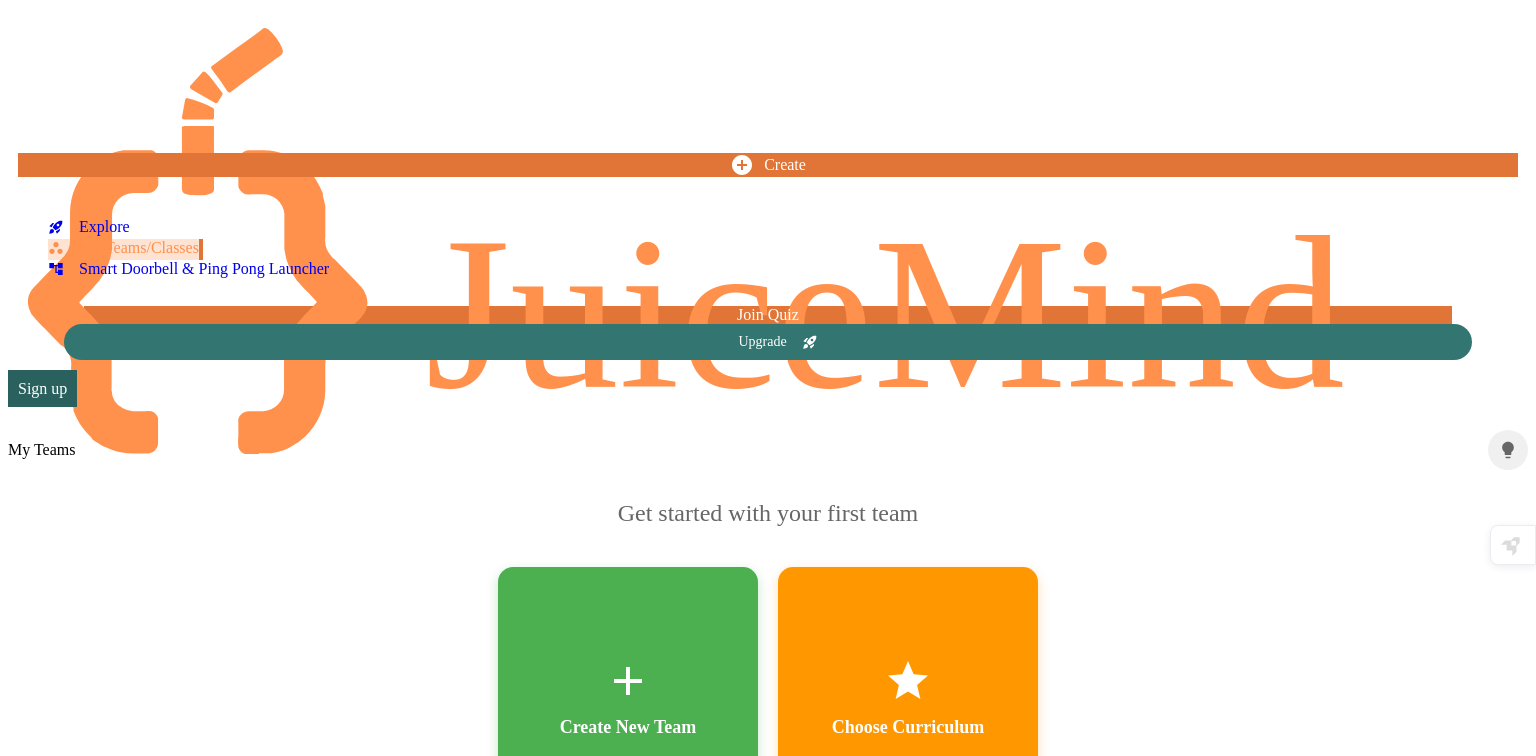 scroll, scrollTop: 0, scrollLeft: 0, axis: both 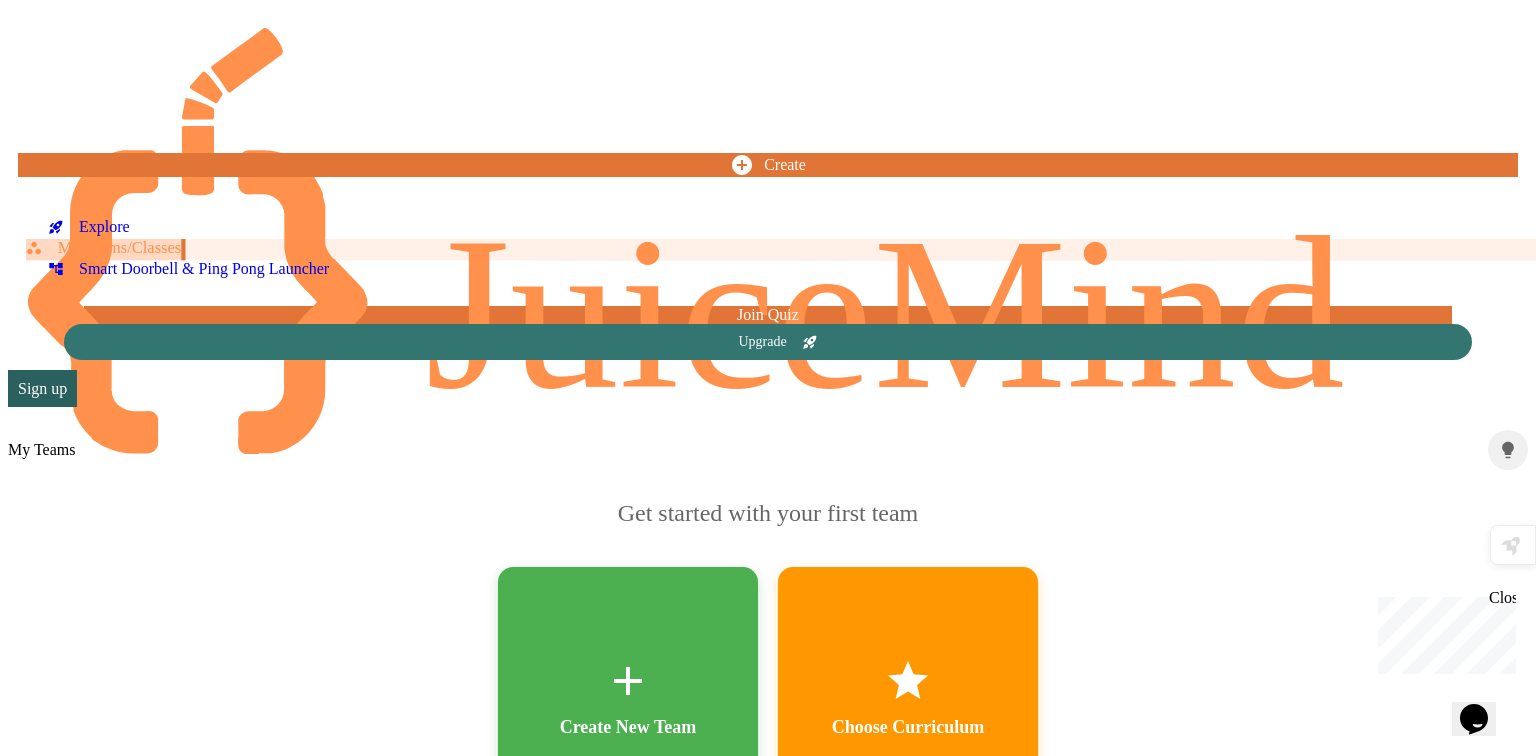 click on "My Teams/Classes" at bounding box center (103, 248) 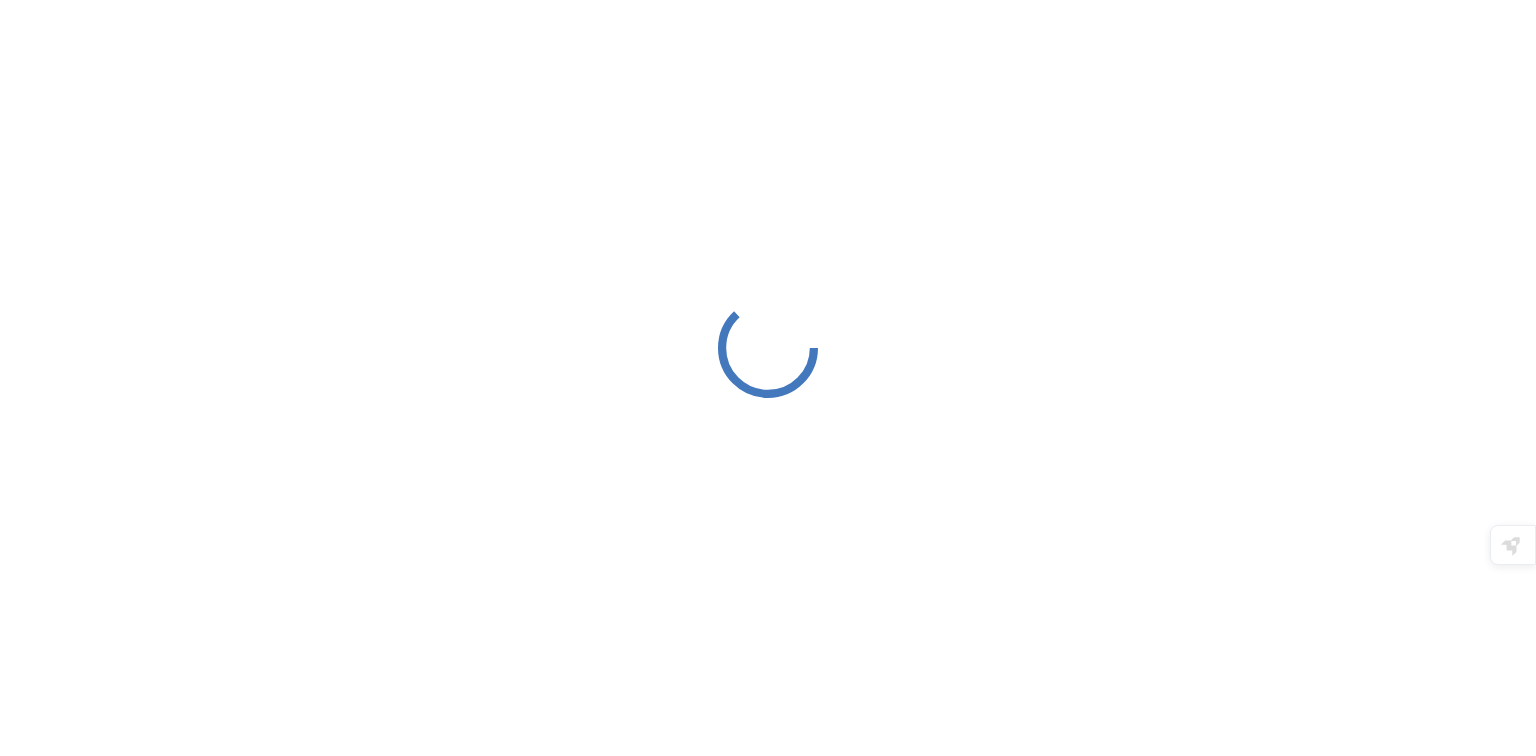 scroll, scrollTop: 0, scrollLeft: 0, axis: both 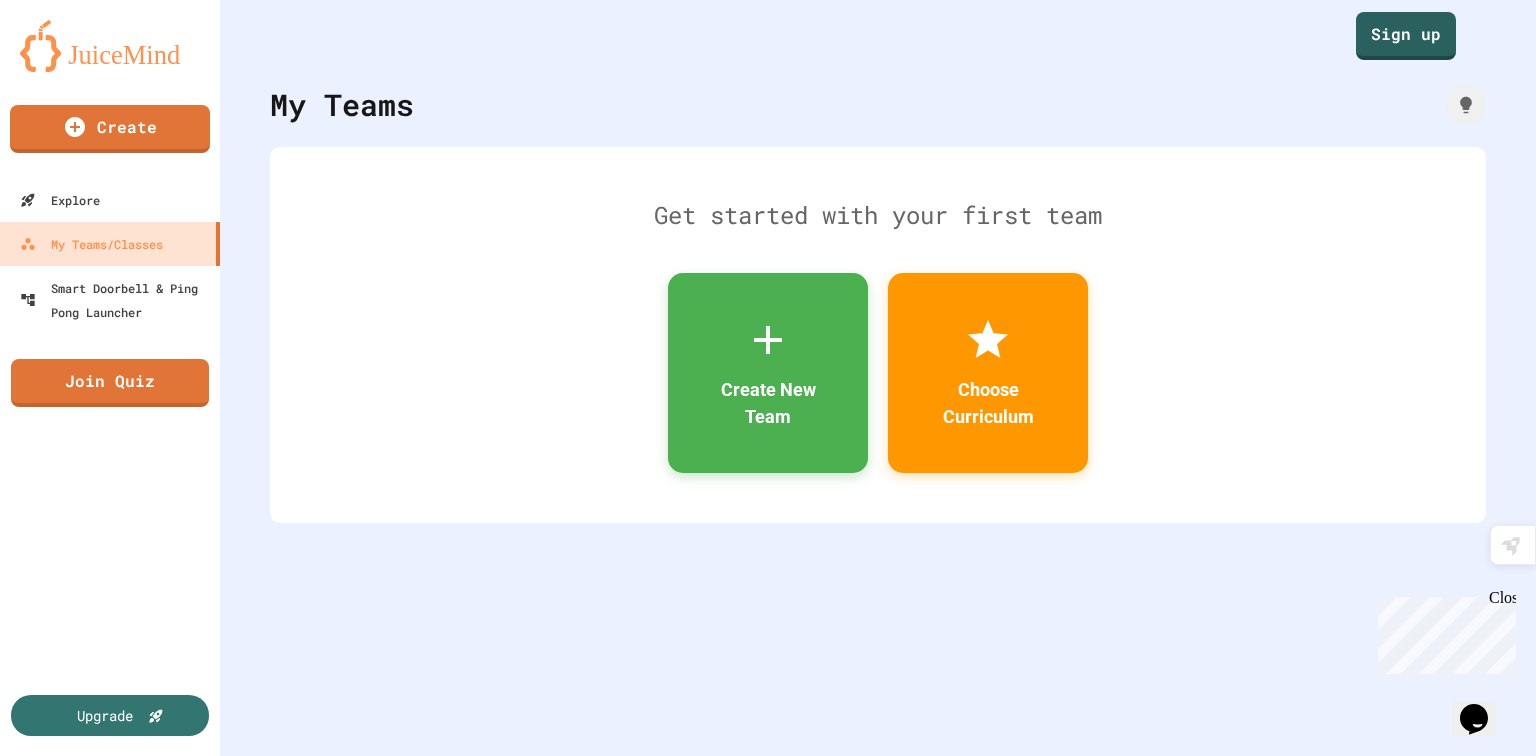 click 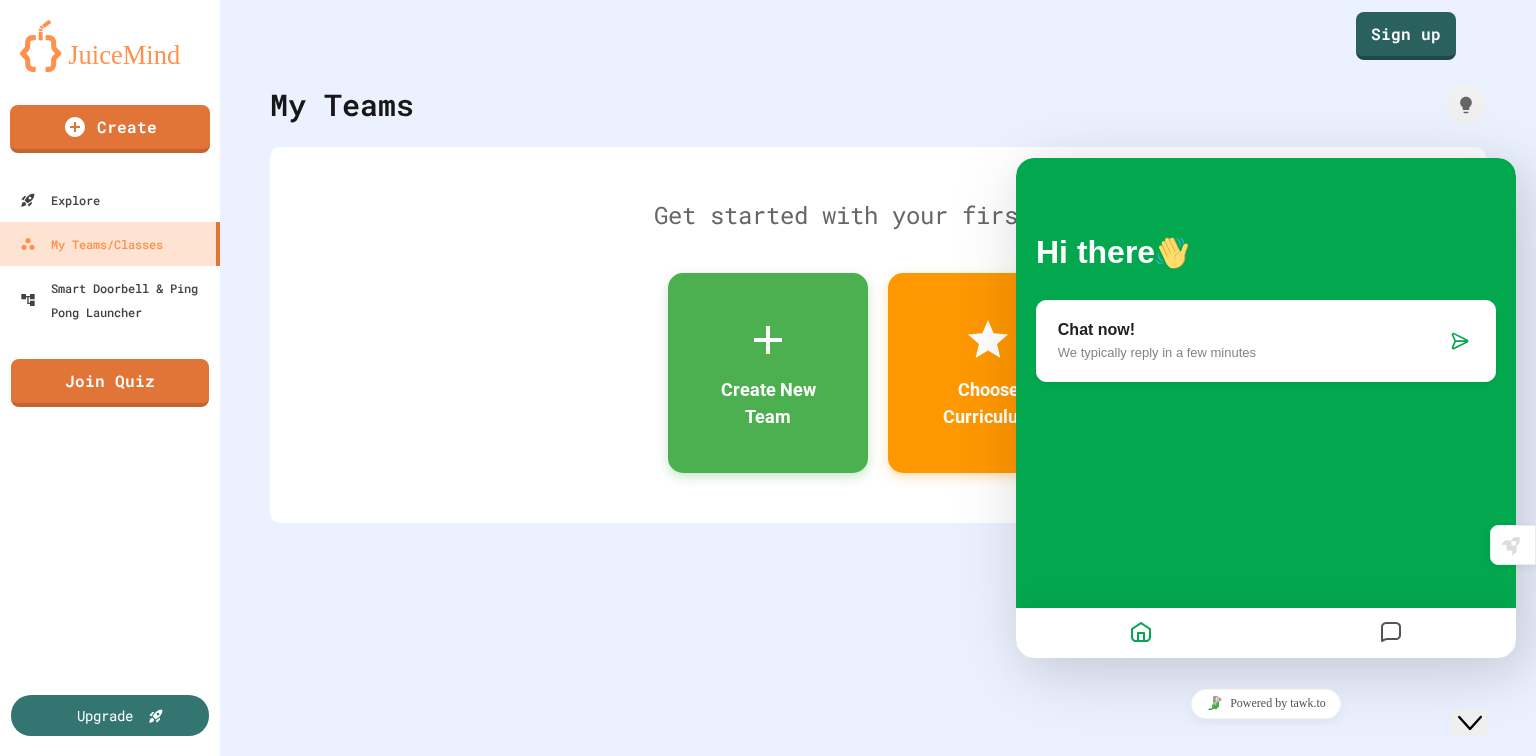 click on "My Teams Get started with your first team Create New Team Choose Curriculum" at bounding box center (878, 378) 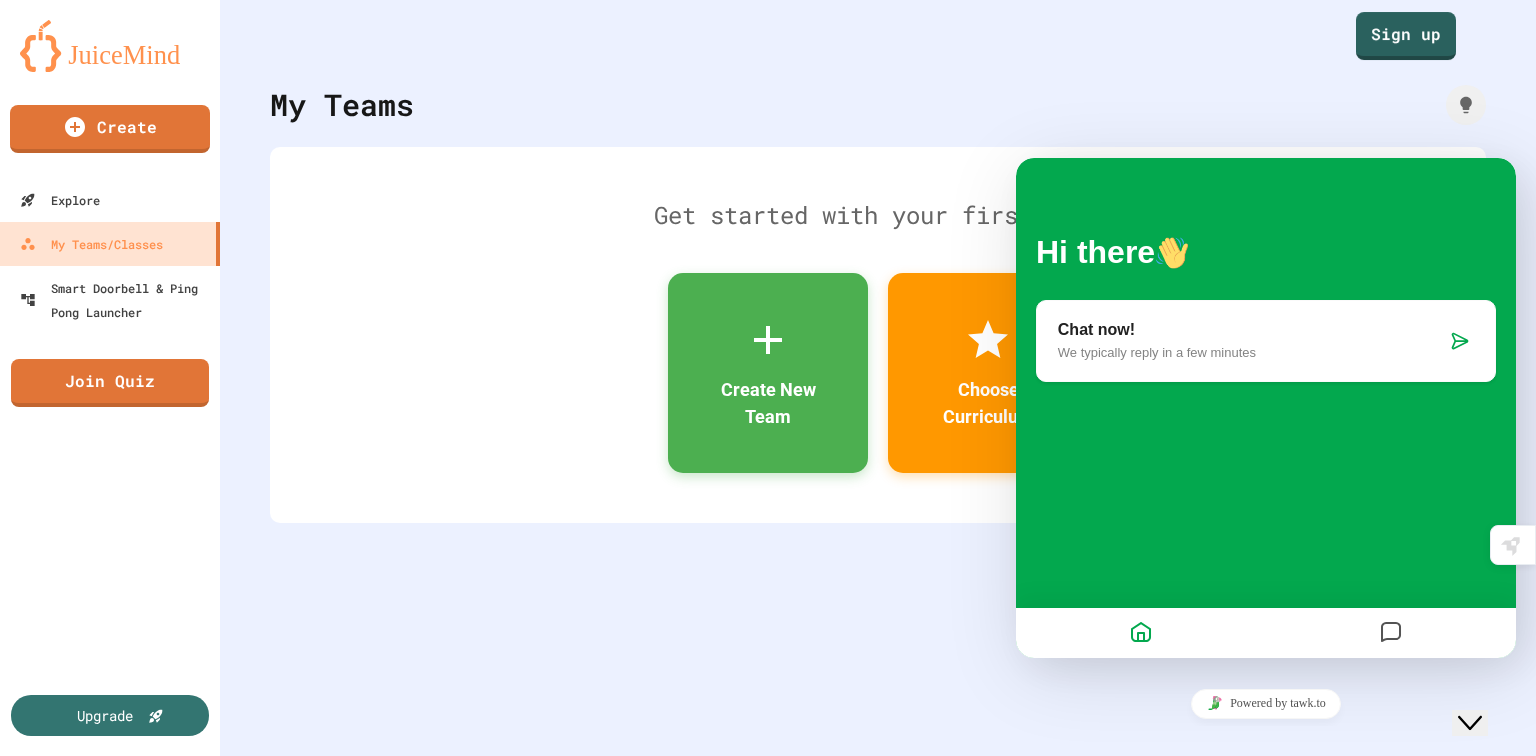click on "Sign up" at bounding box center (878, 30) 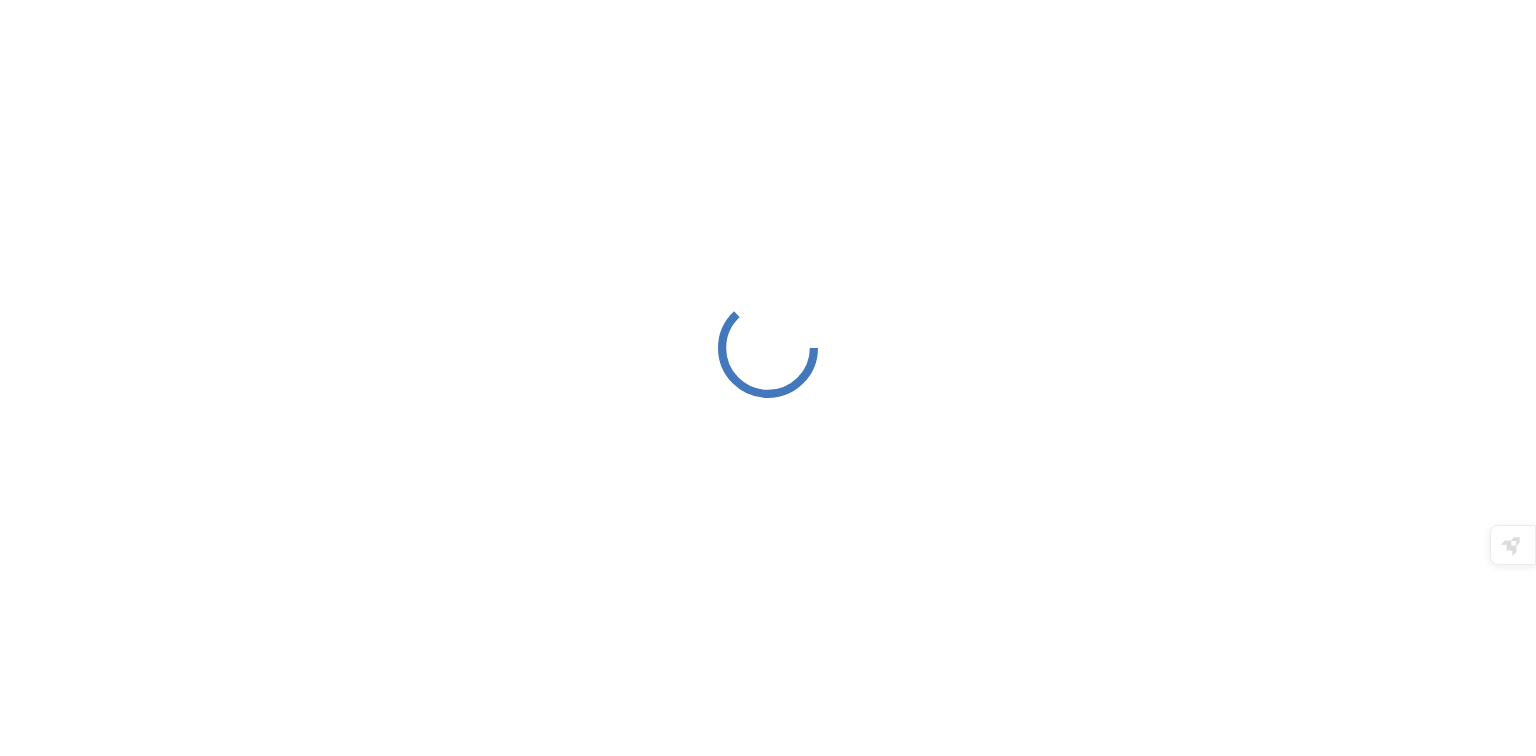 scroll, scrollTop: 0, scrollLeft: 0, axis: both 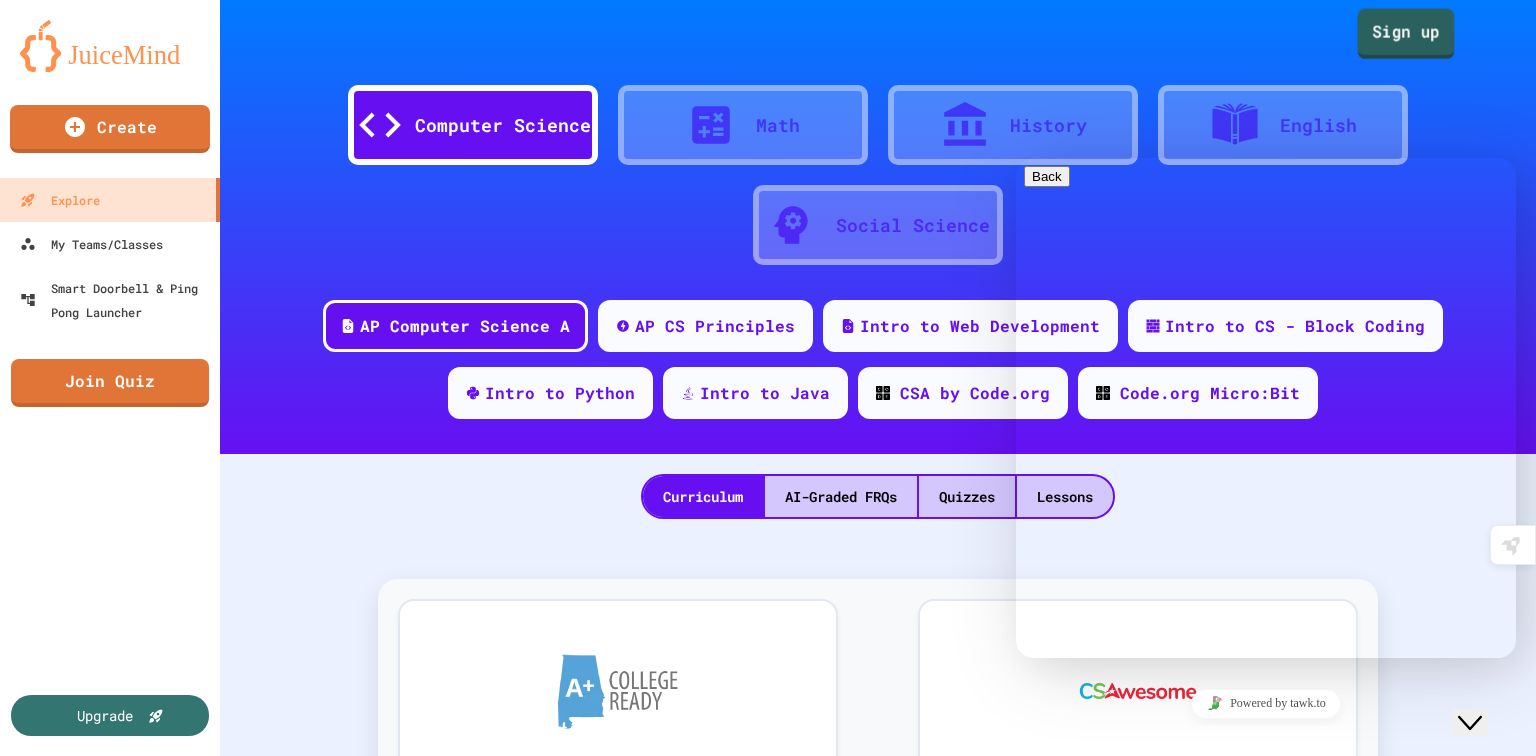 click on "Sign up" at bounding box center (1405, 34) 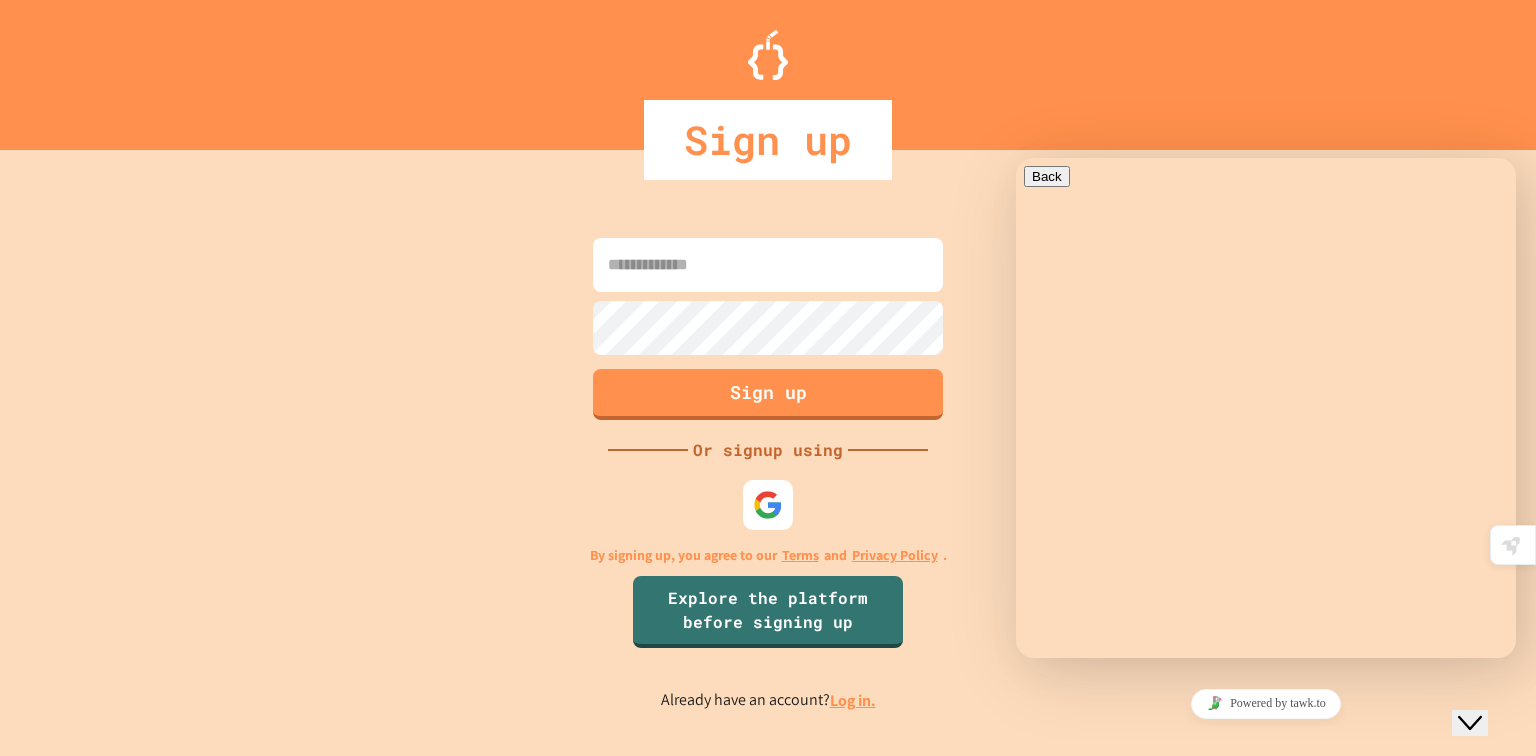 click on "Close Chat This icon closes the chat window." 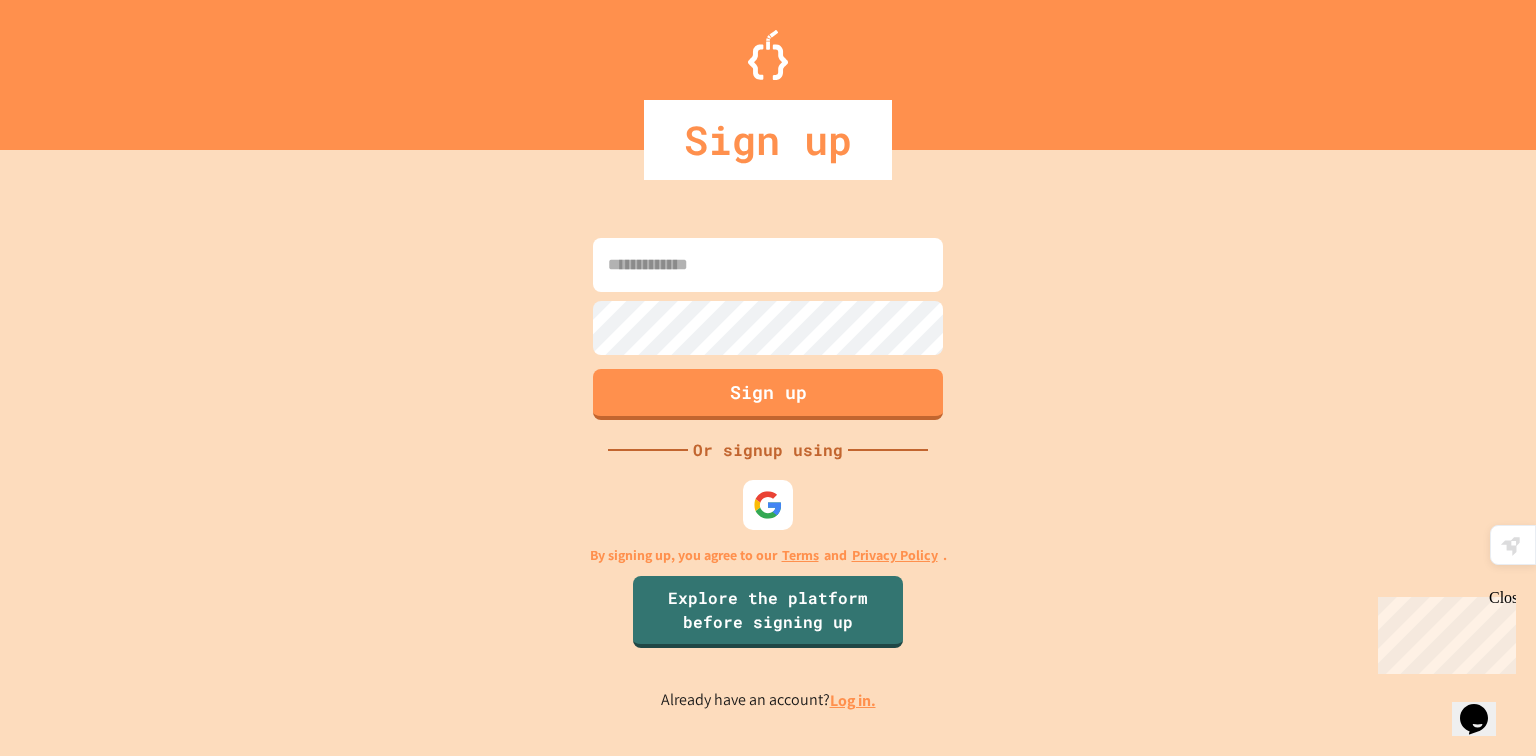 click on "Log in." at bounding box center [853, 700] 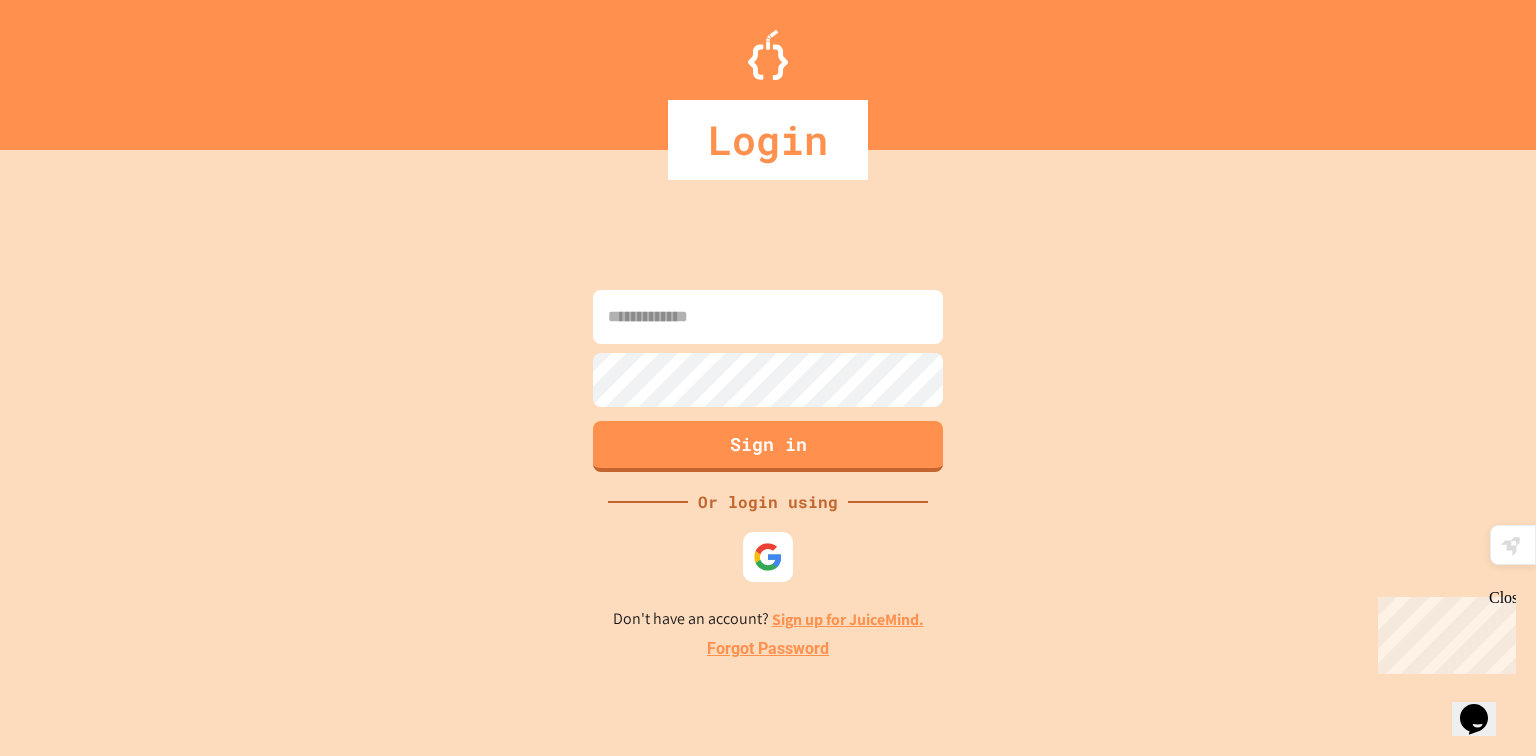 click at bounding box center [768, 317] 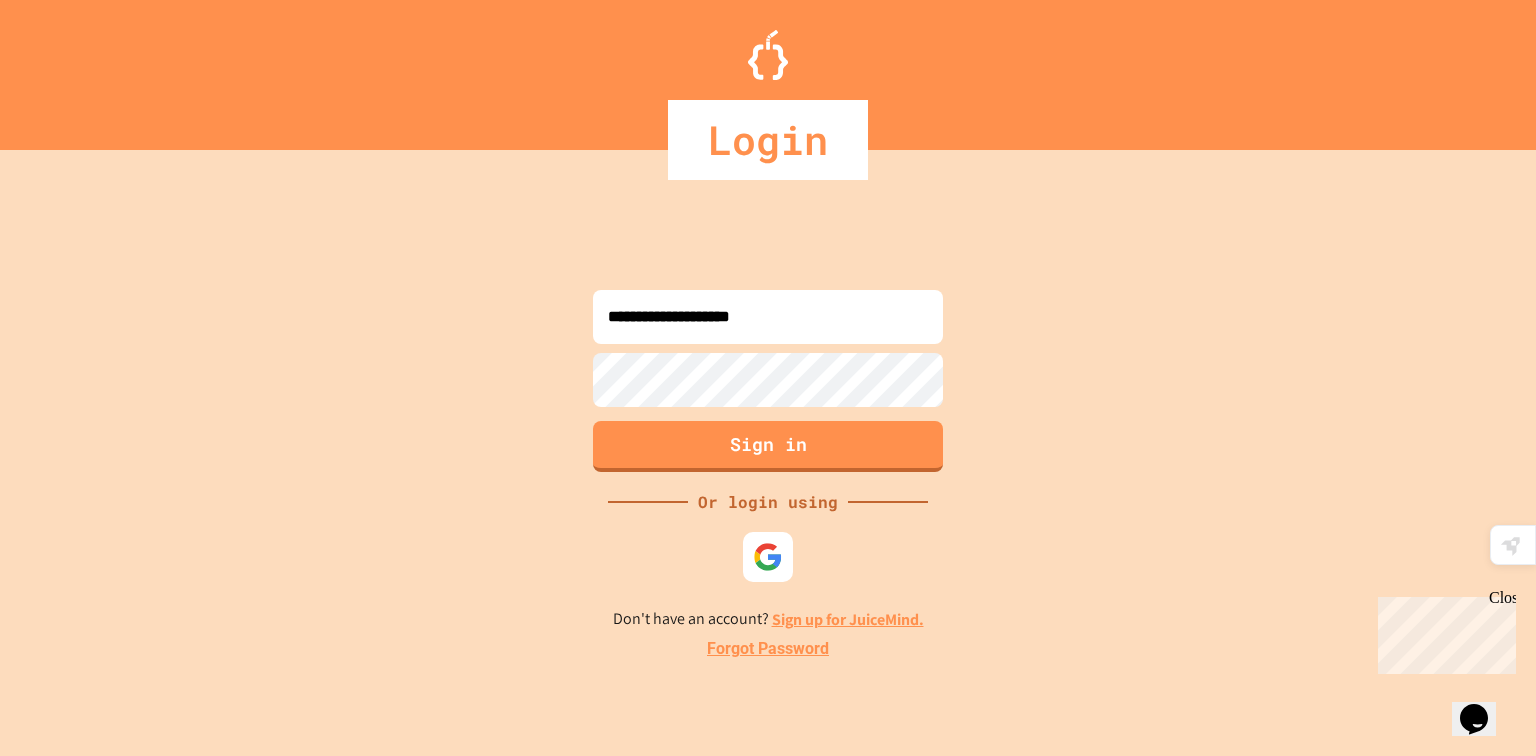 type on "**********" 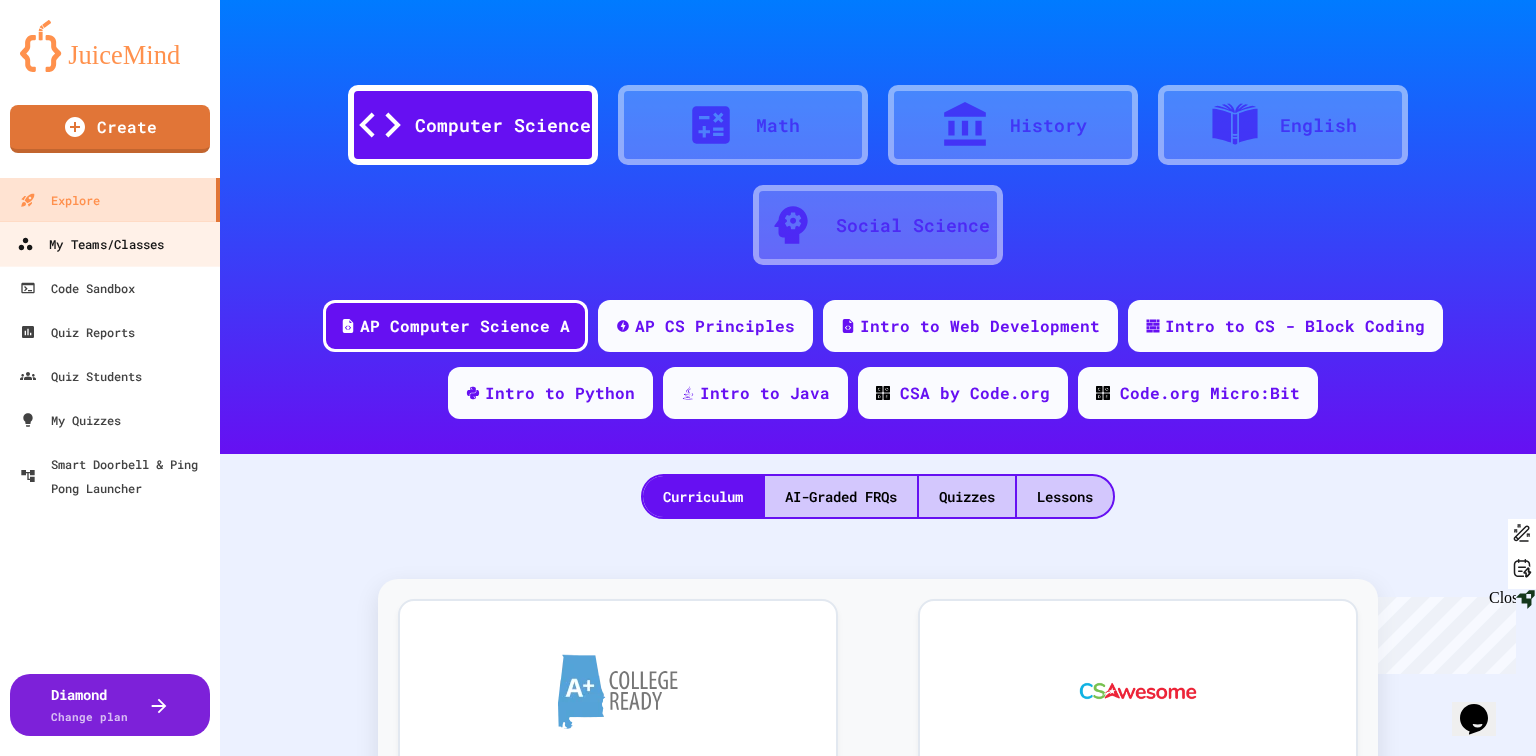 click on "My Teams/Classes" at bounding box center (110, 243) 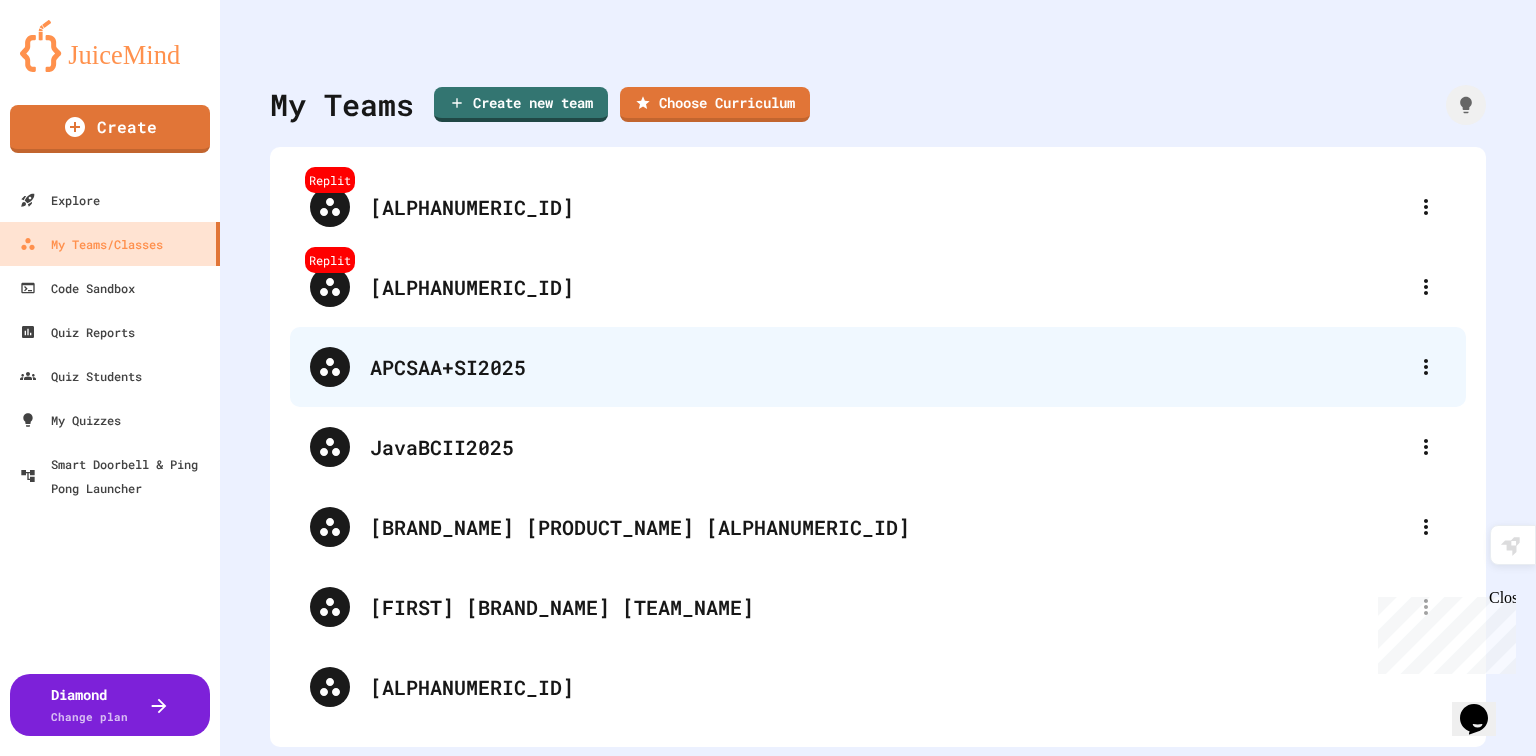 click on "APCSAA+SI2025" at bounding box center (888, 367) 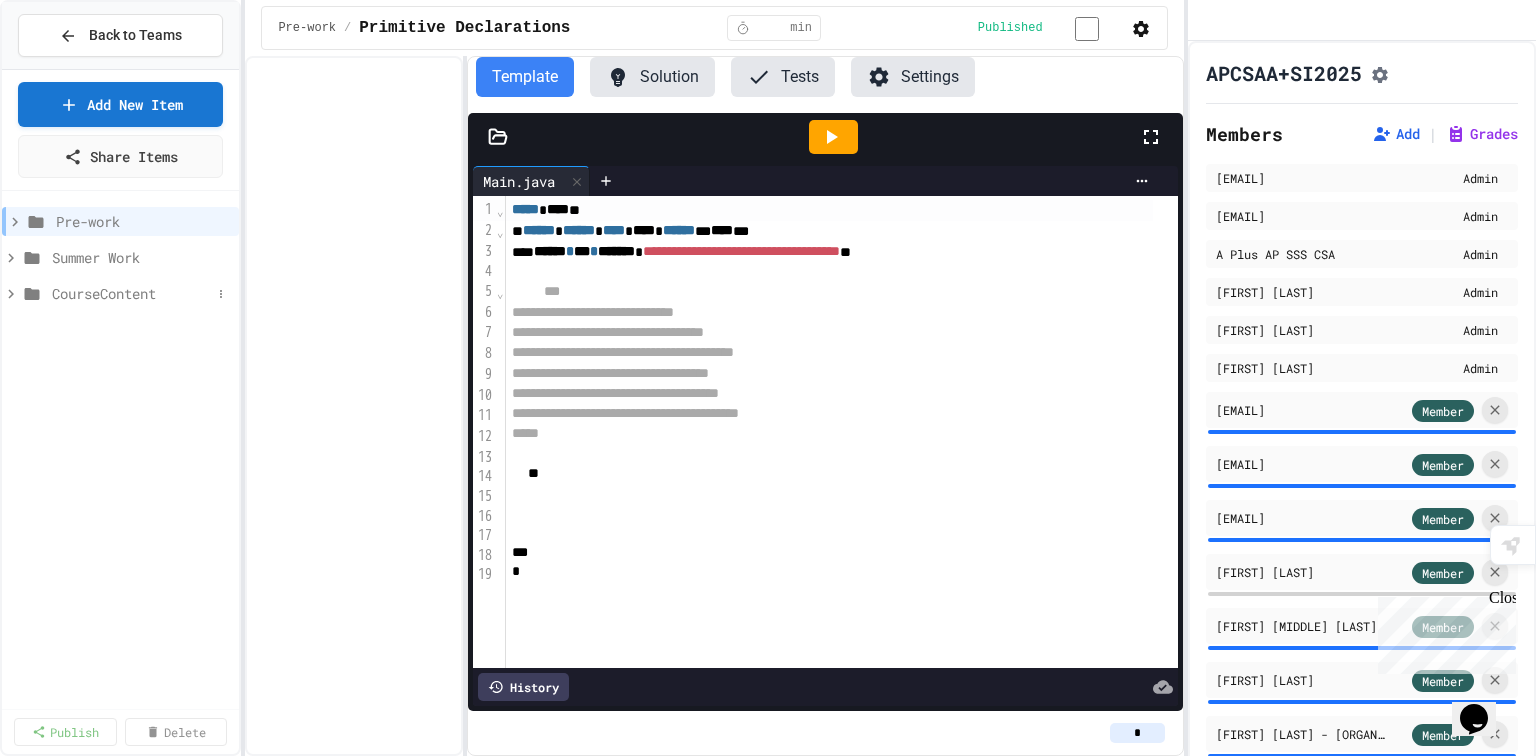 click 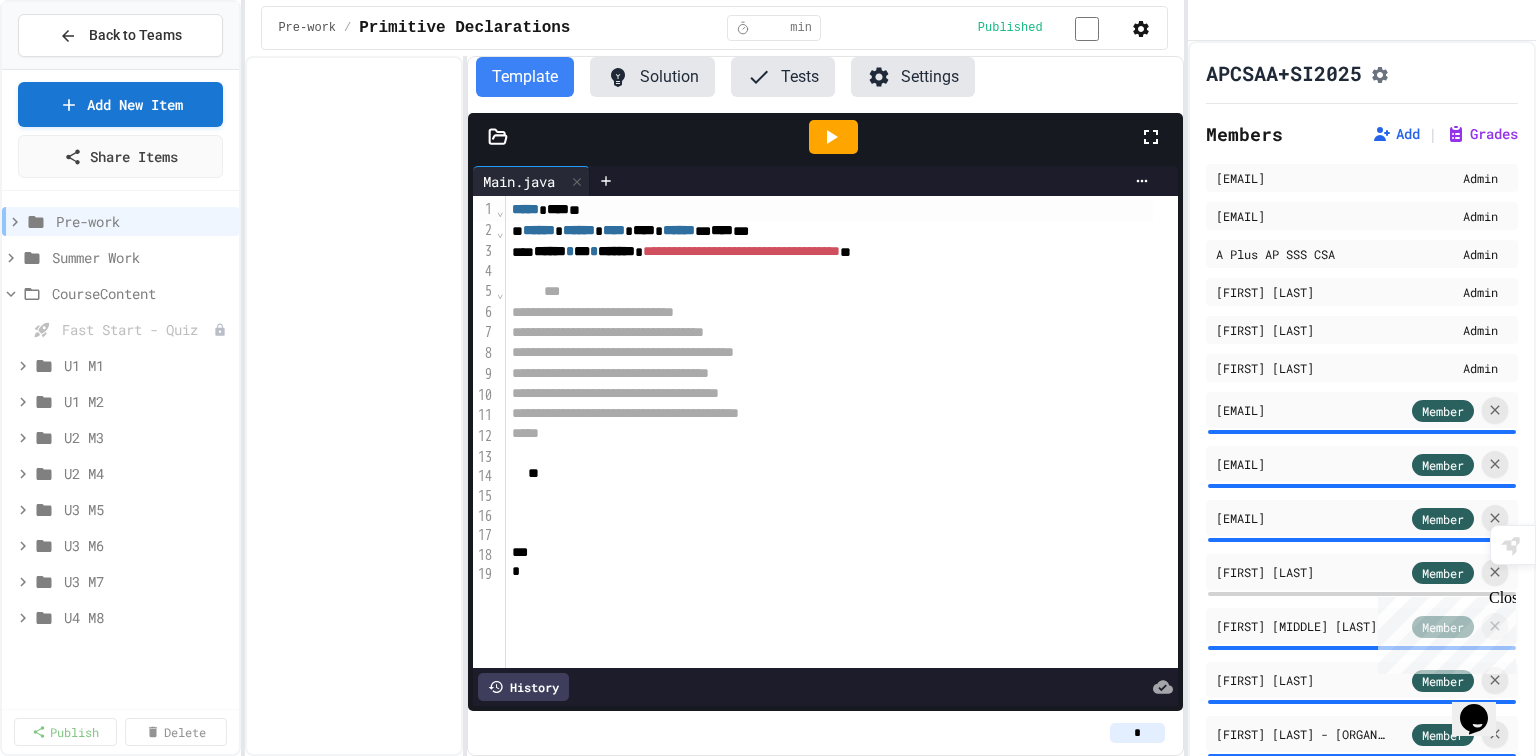 click 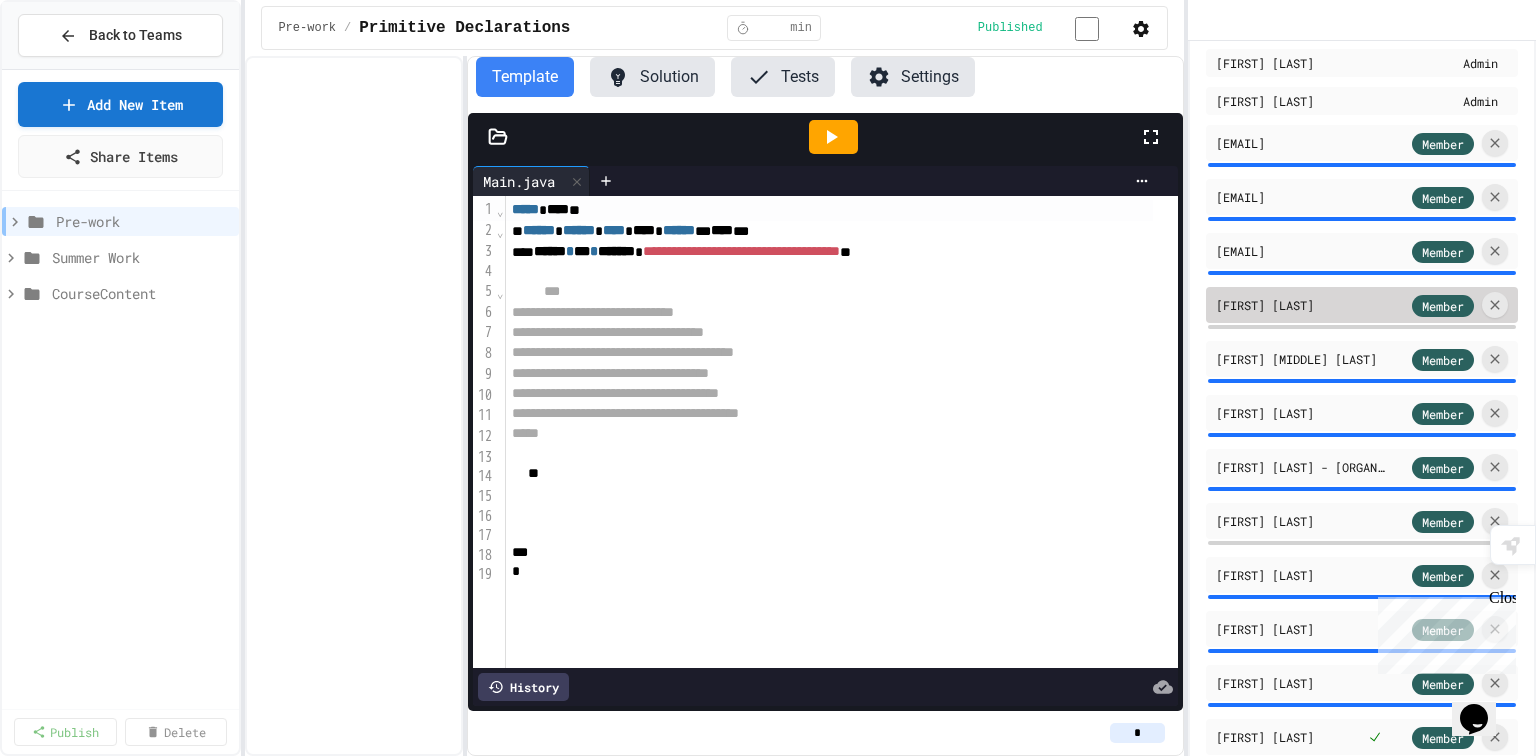 scroll, scrollTop: 0, scrollLeft: 0, axis: both 